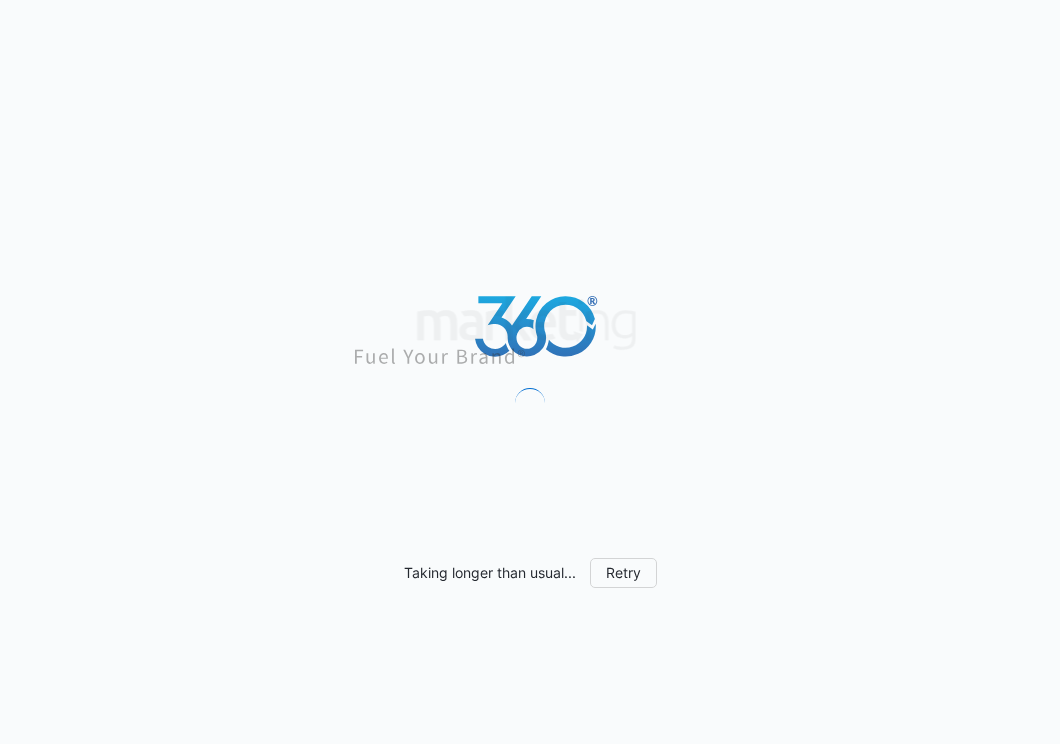scroll, scrollTop: 0, scrollLeft: 0, axis: both 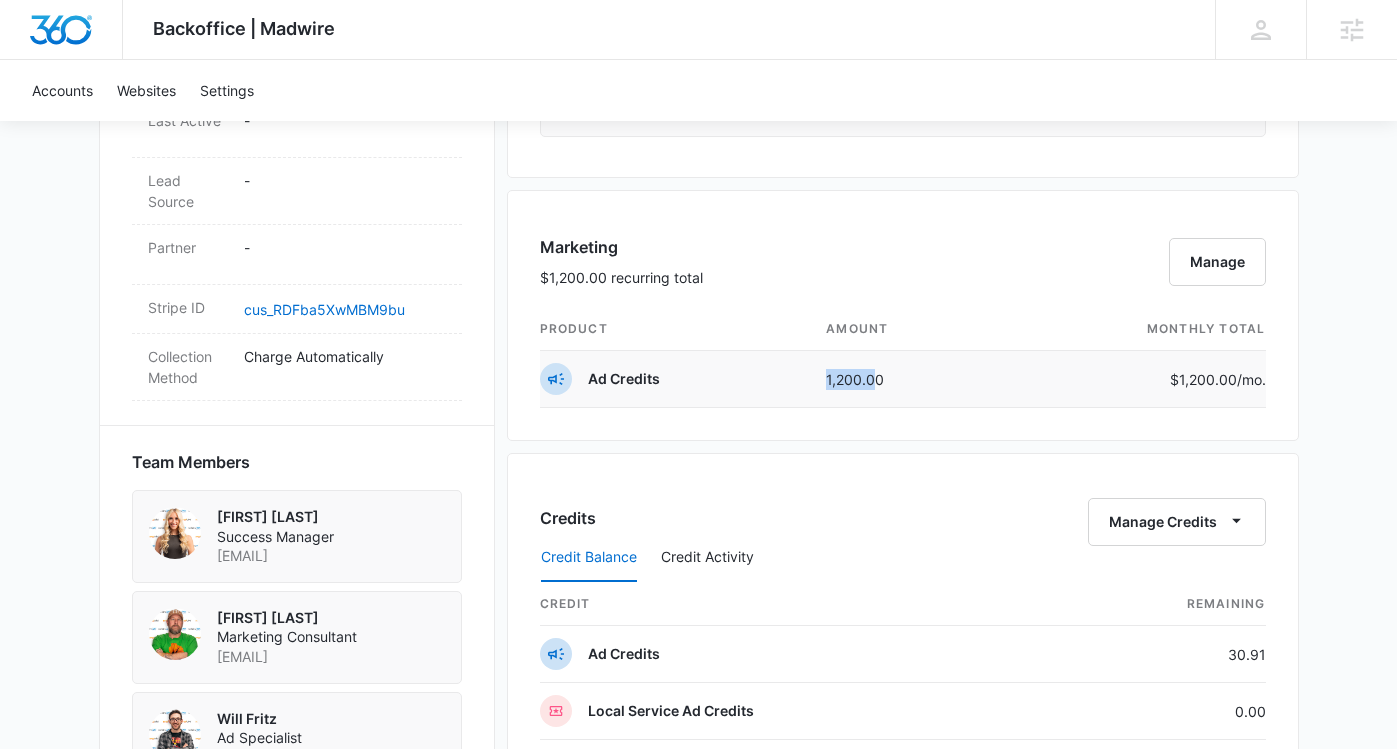 drag, startPoint x: 818, startPoint y: 382, endPoint x: 871, endPoint y: 382, distance: 53 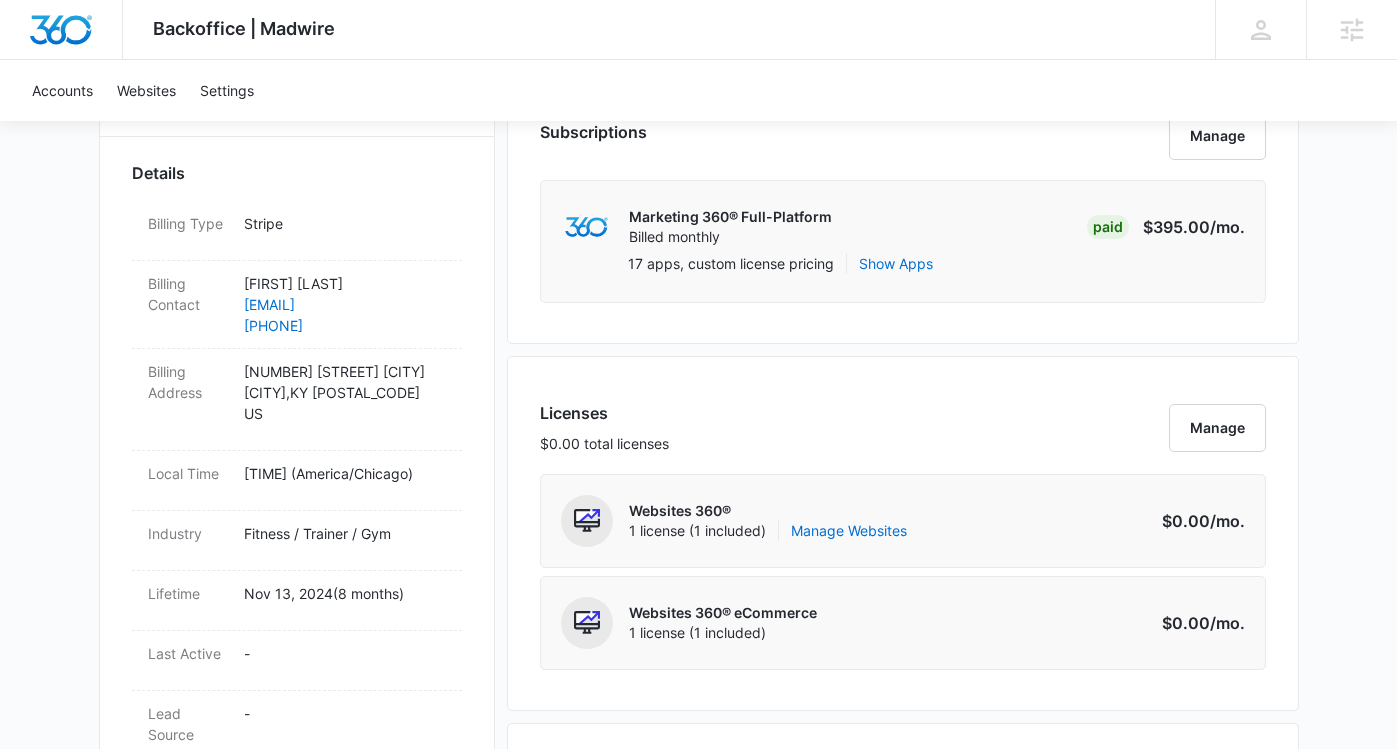 scroll, scrollTop: 671, scrollLeft: 0, axis: vertical 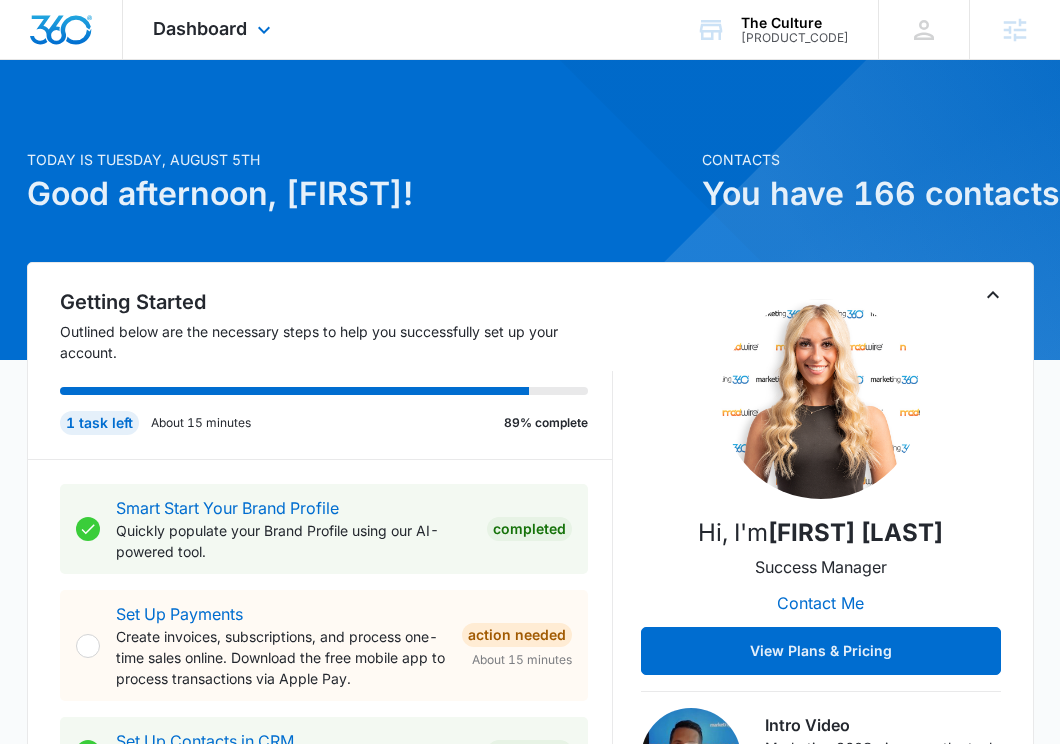 click on "Dashboard Apps Reputation Websites Forms CRM Email Social POS Content Ads Intelligence Files Brand Settings" at bounding box center [214, 29] 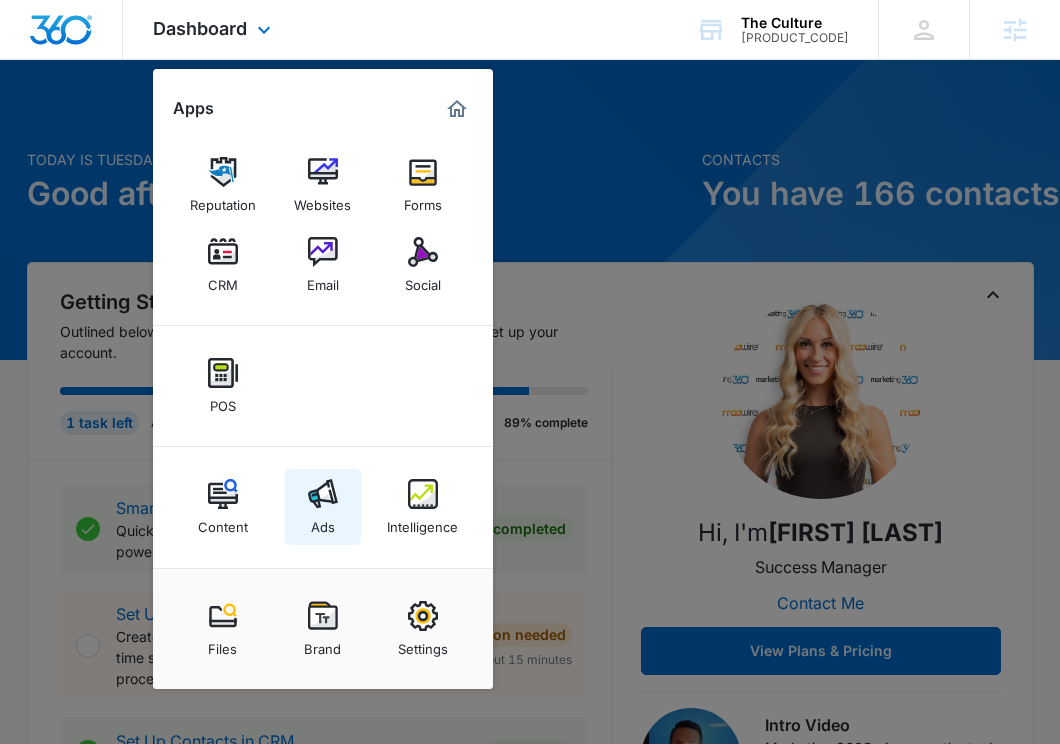 click on "Ads" at bounding box center (323, 522) 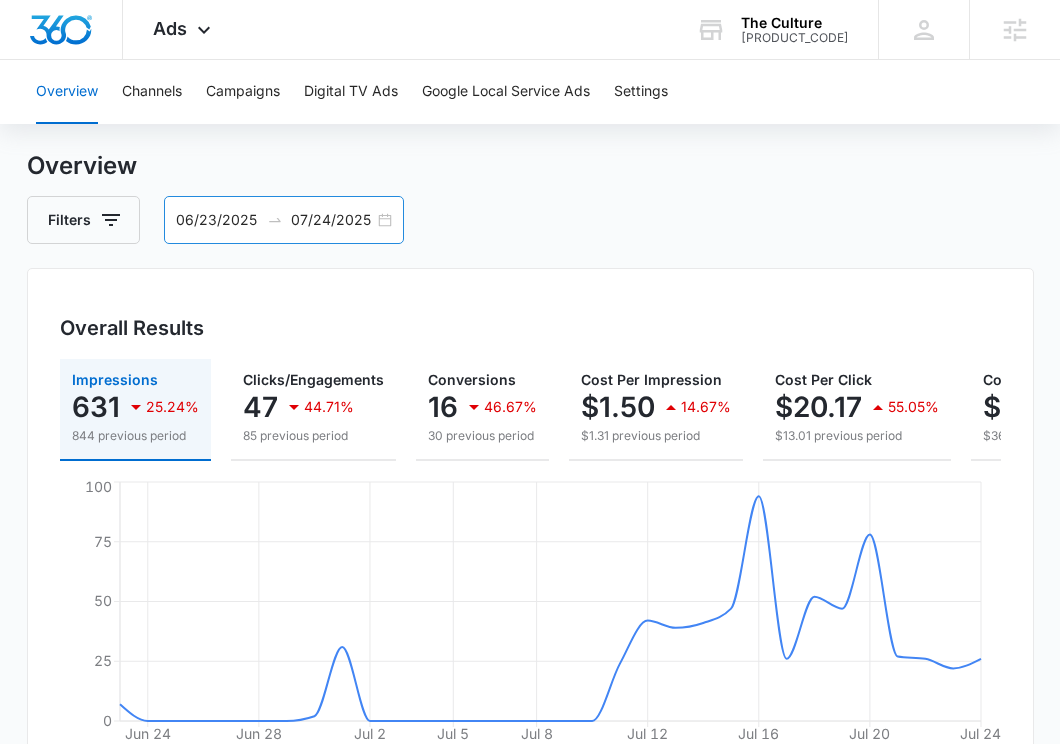scroll, scrollTop: 41, scrollLeft: 0, axis: vertical 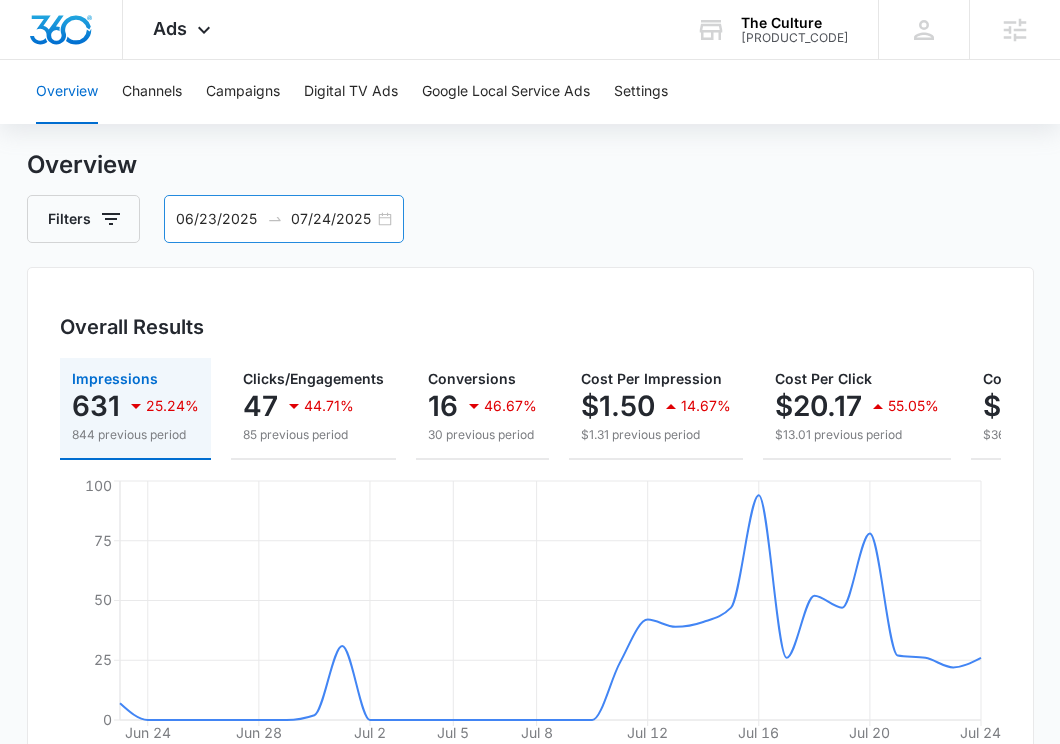 click on "06/23/2025 07/24/2025" at bounding box center (284, 219) 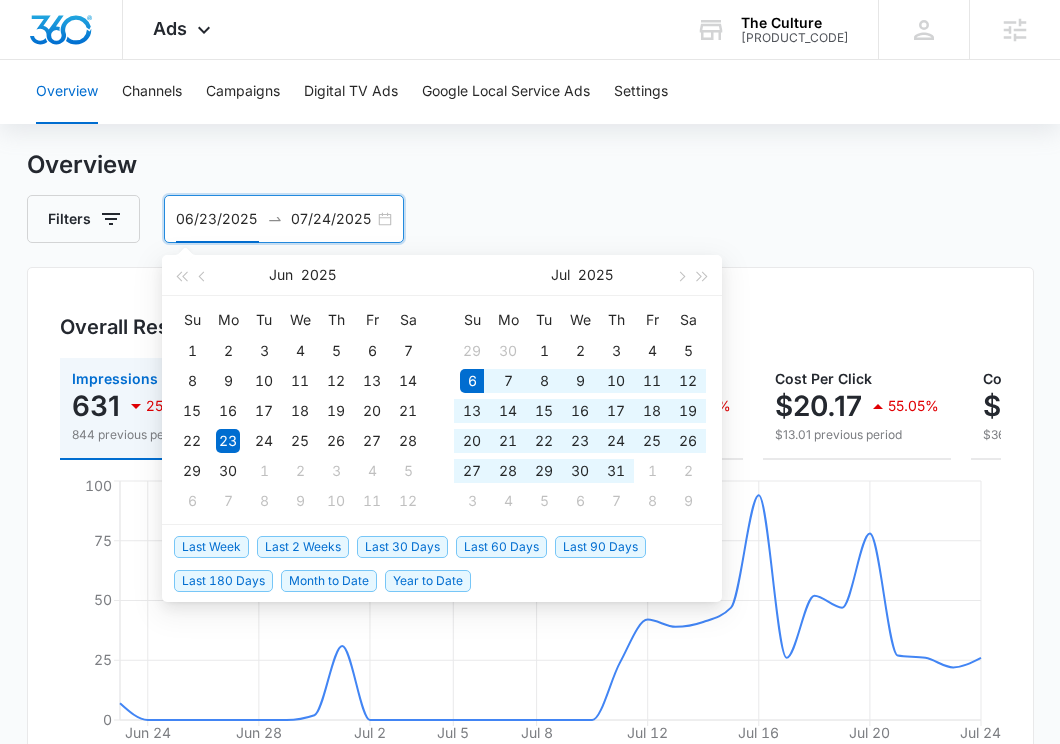 click on "Last 30 Days" at bounding box center [402, 547] 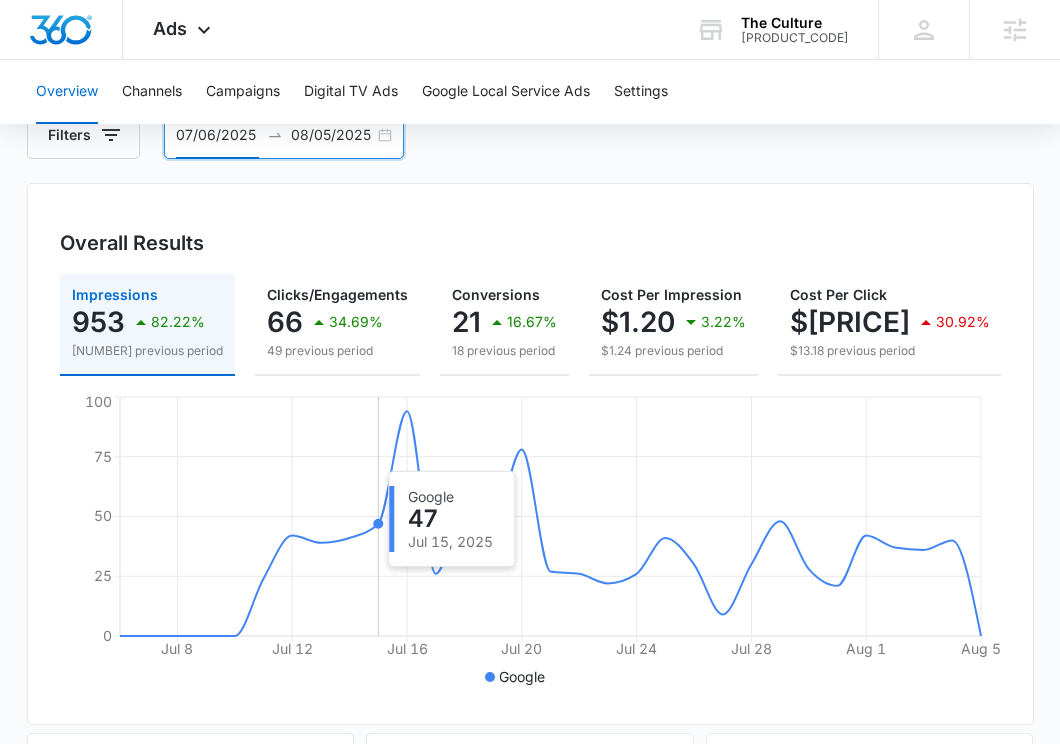 scroll, scrollTop: 138, scrollLeft: 0, axis: vertical 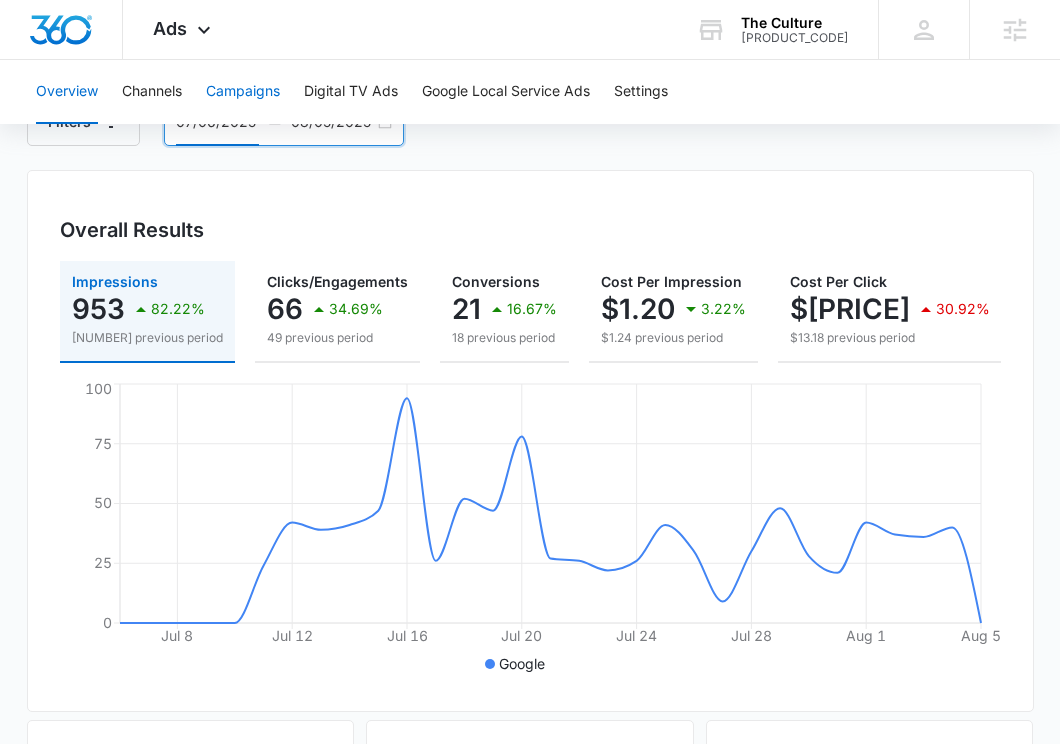 click on "Campaigns" at bounding box center (243, 92) 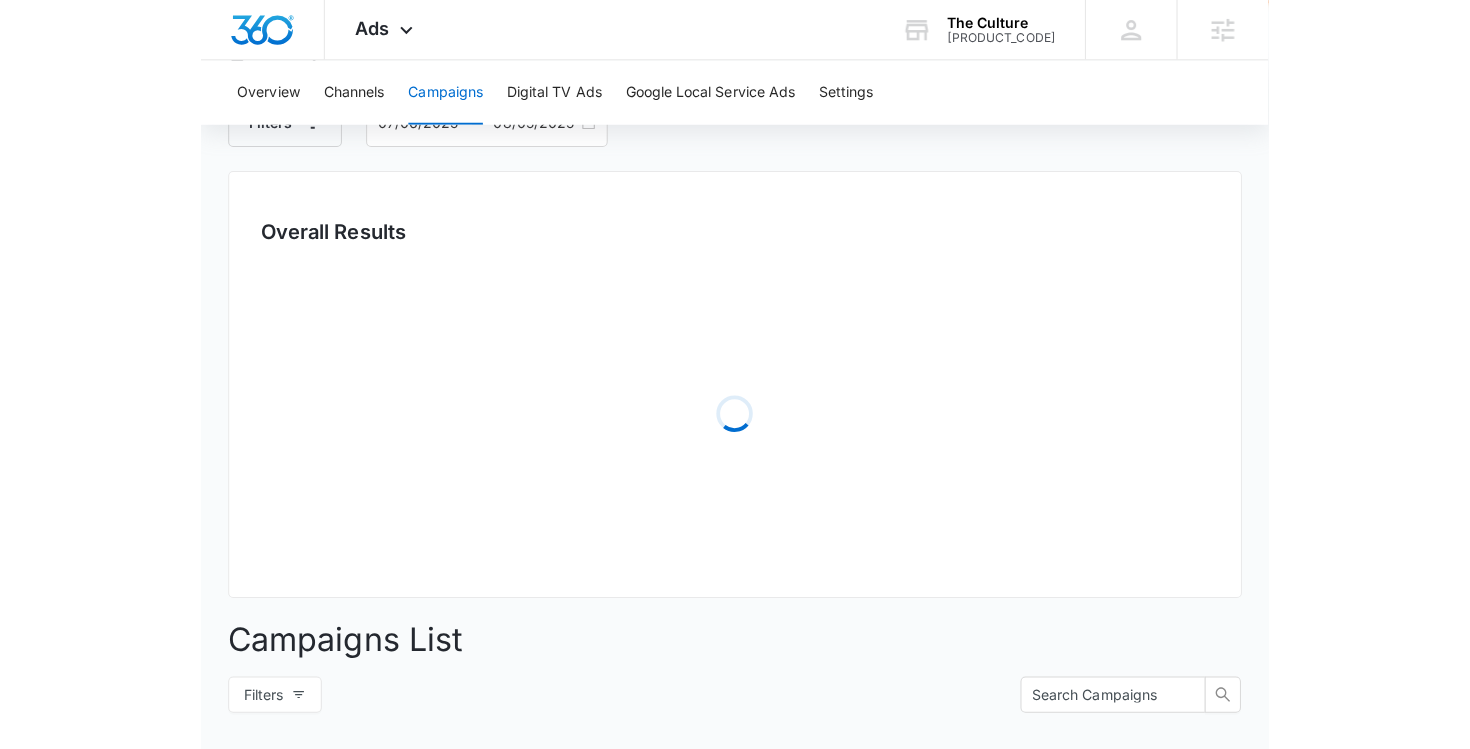 scroll, scrollTop: 0, scrollLeft: 0, axis: both 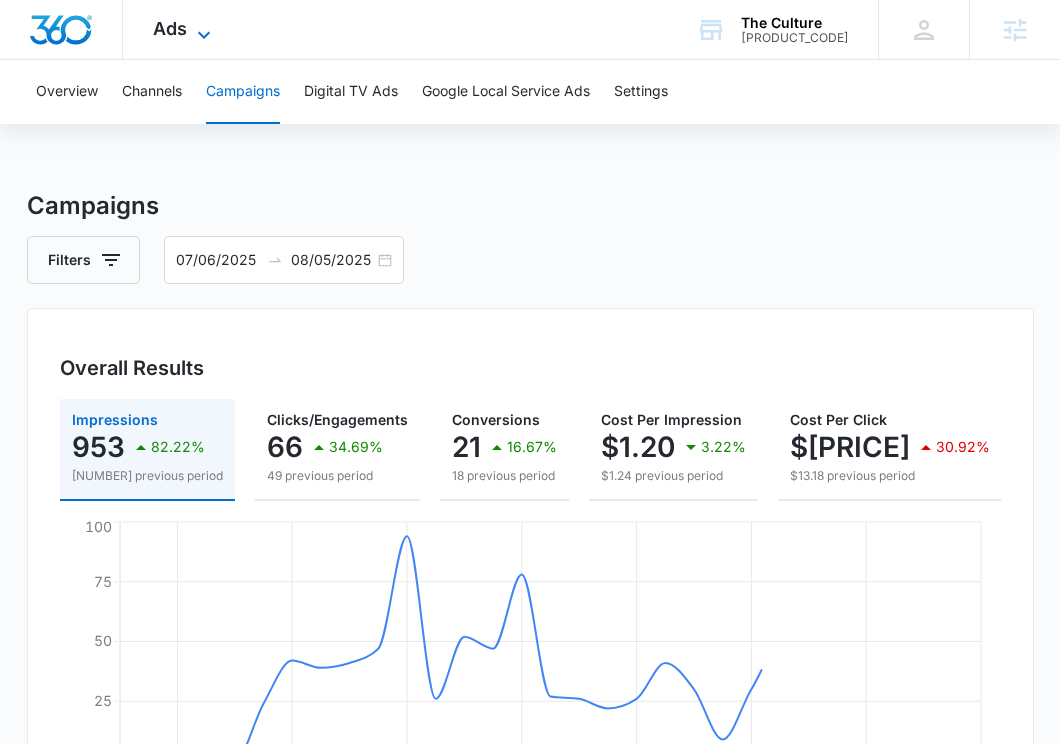 click on "Ads" at bounding box center [170, 28] 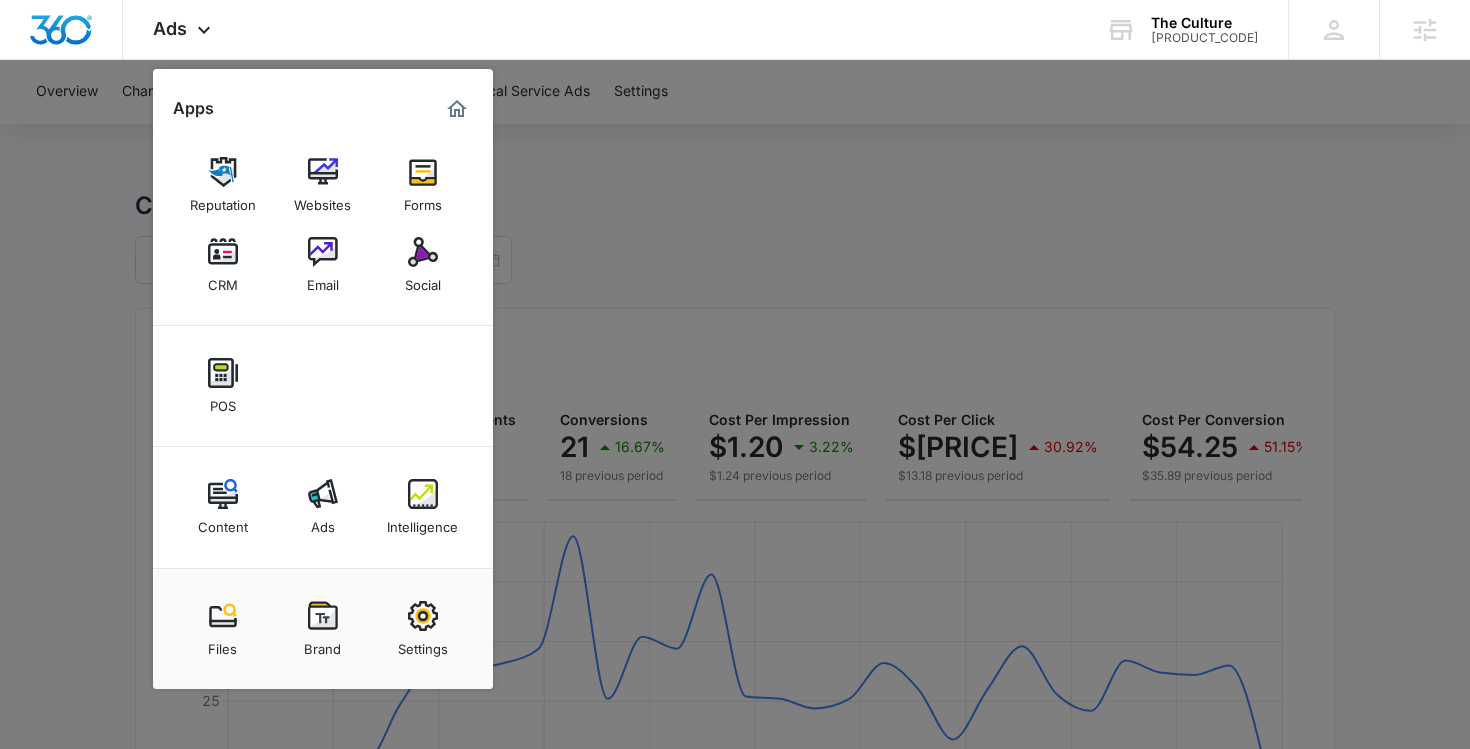 click at bounding box center [735, 374] 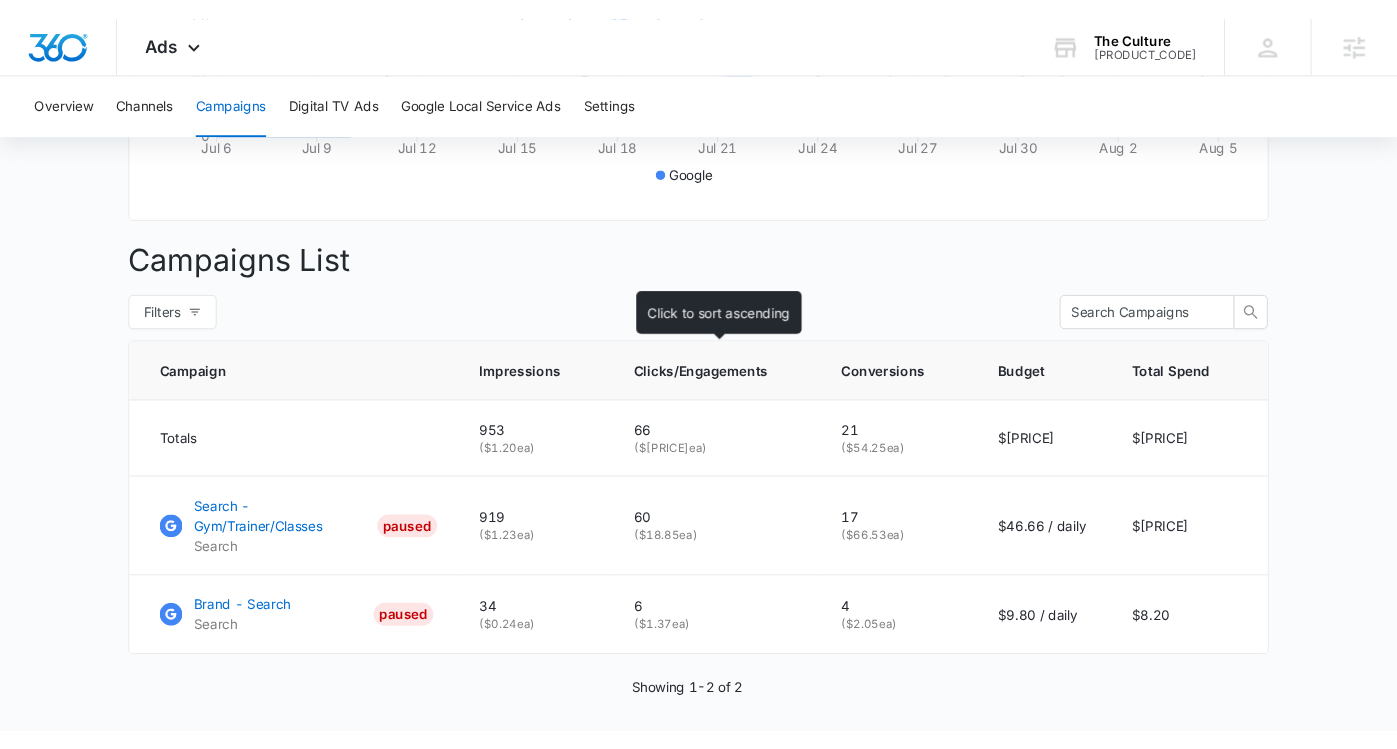 scroll, scrollTop: 643, scrollLeft: 0, axis: vertical 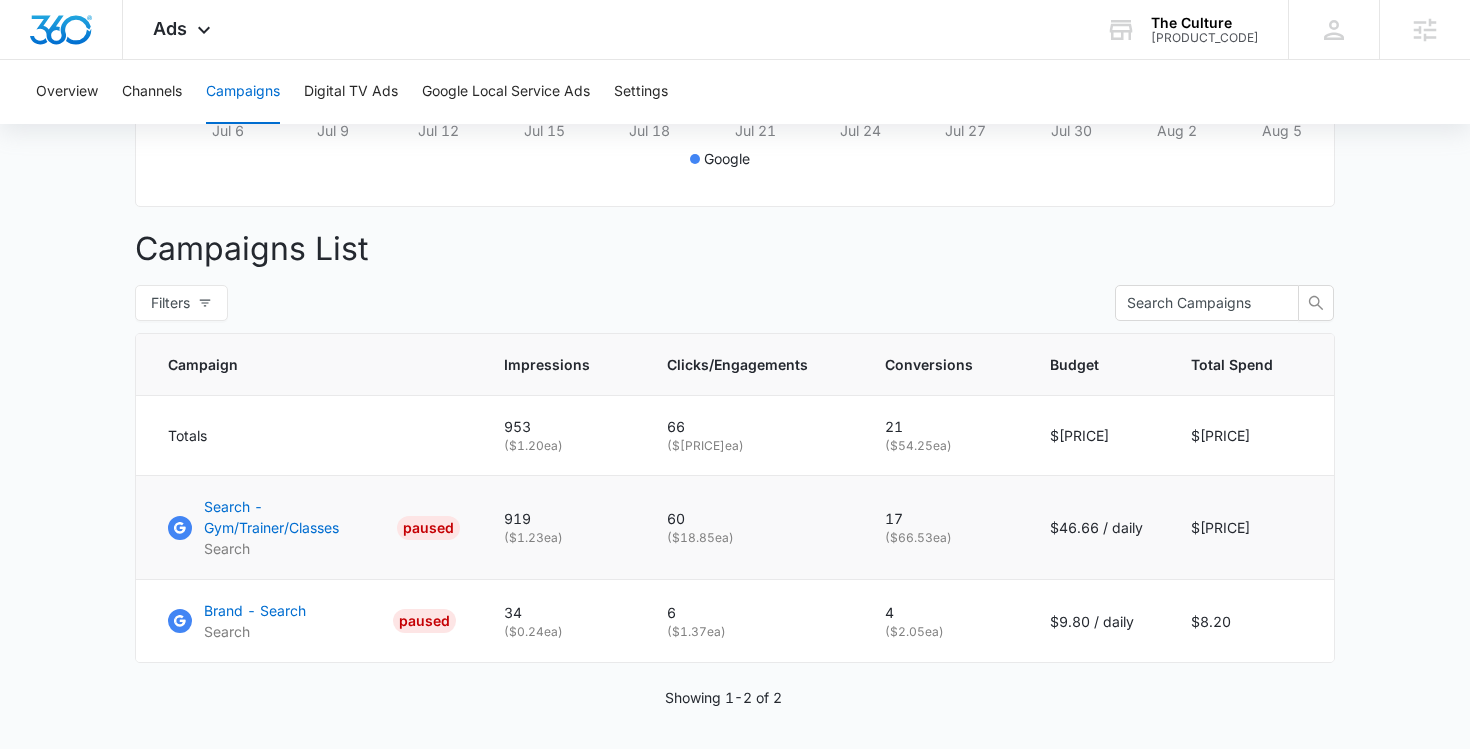 drag, startPoint x: 981, startPoint y: 542, endPoint x: 884, endPoint y: 532, distance: 97.5141 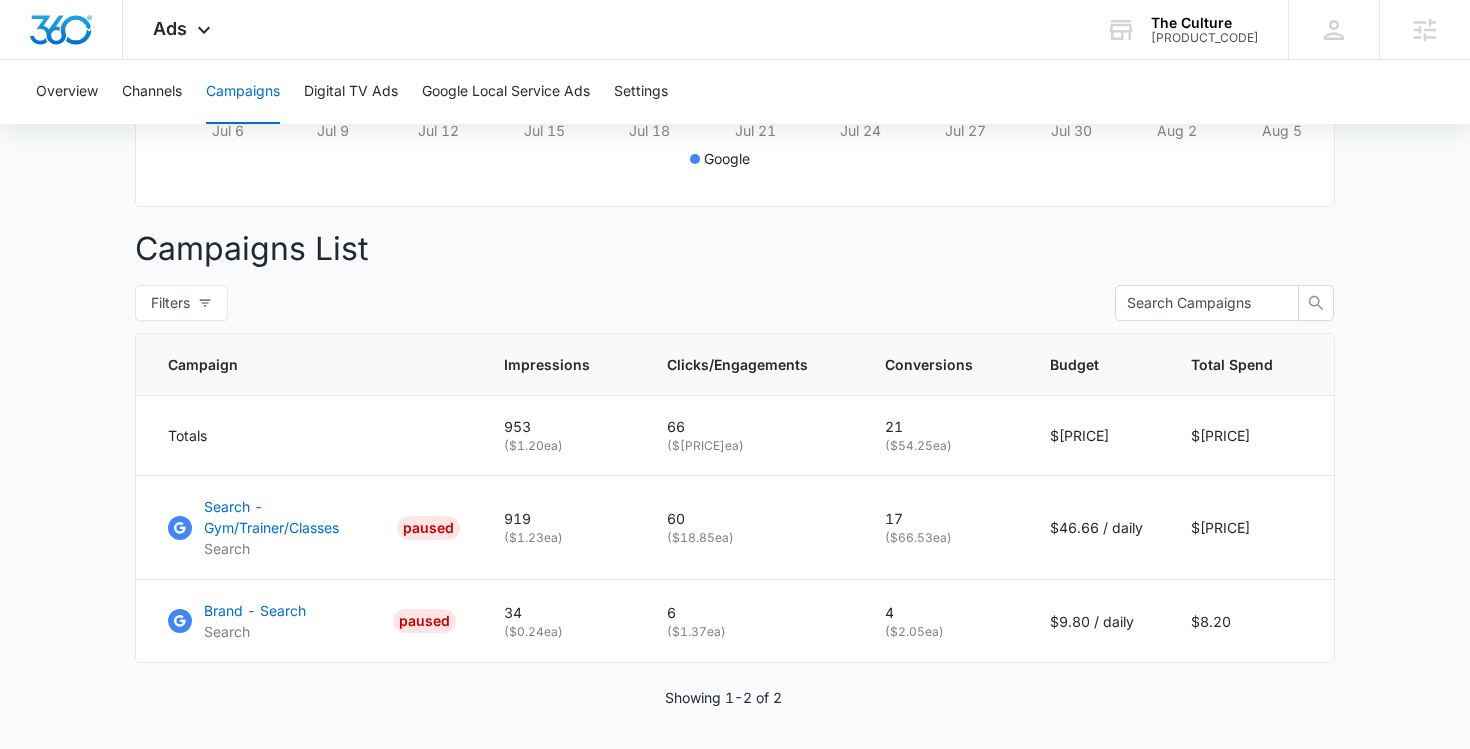 click on "Filters" at bounding box center (735, 303) 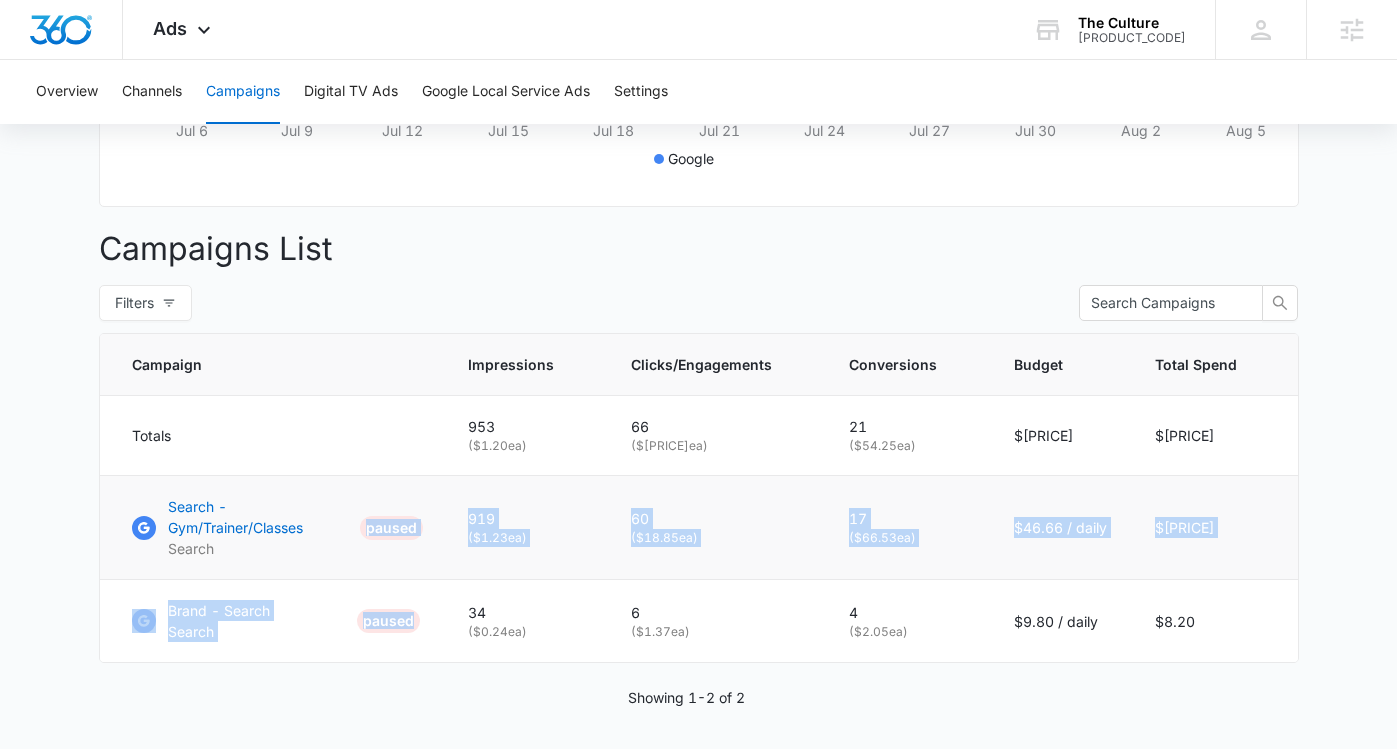 drag, startPoint x: 449, startPoint y: 648, endPoint x: 375, endPoint y: 509, distance: 157.47063 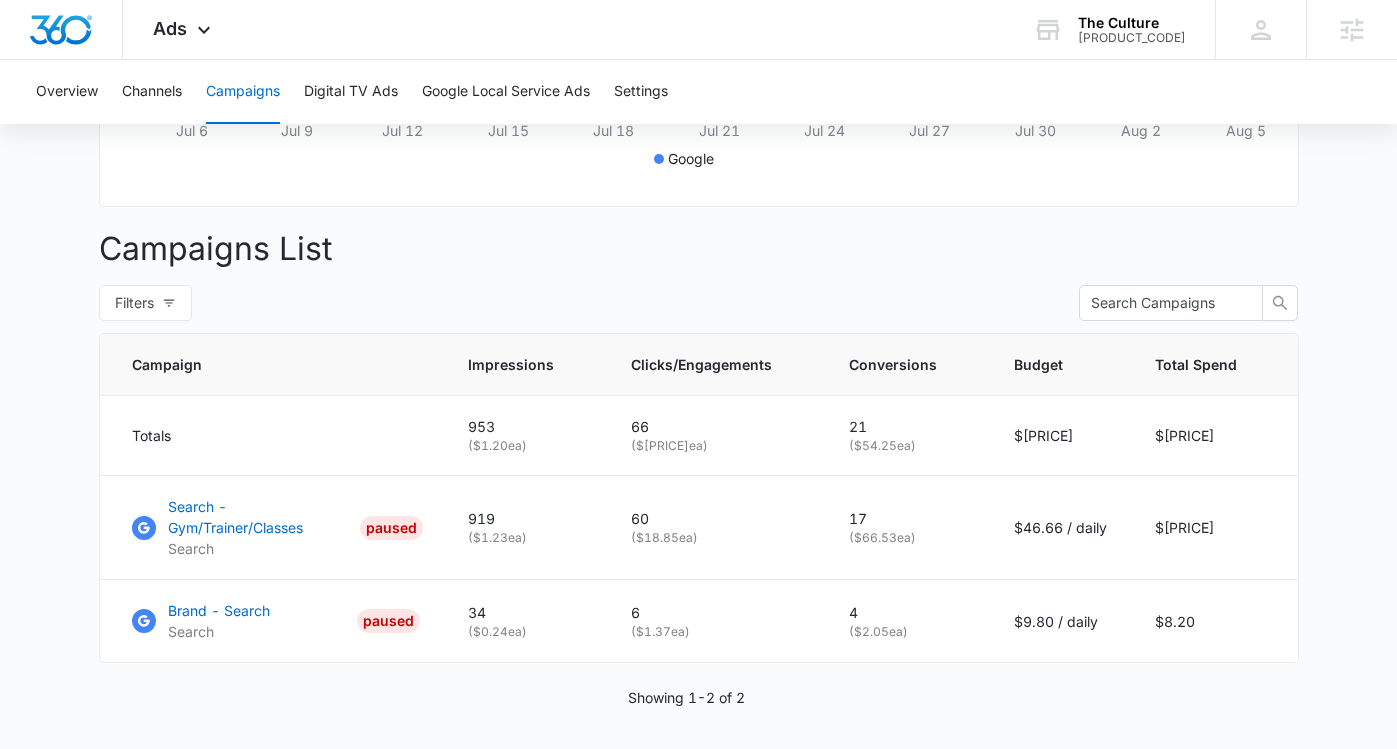 click on "Overall Results Impressions 953 82.22%  523 previous period Clicks/Engagements 66 34.69%  49 previous period Conversions 21 16.67%  18 previous period Cost Per Impression $1.20 3.22%  $1.24 previous period Cost Per Click $17.26 30.92%  $13.18 previous period Cost Per Conversion $54.25 51.15%  $35.89 previous period Total Spend $1,139.20 76.35%  $646.02 previous period Jul 6 Jul 9 Jul 12 Jul 15 Jul 18 Jul 21 Jul 24 Jul 27 Jul 30 Aug 2 Aug 5 0 25 50 75 100 Google" at bounding box center (699, -64) 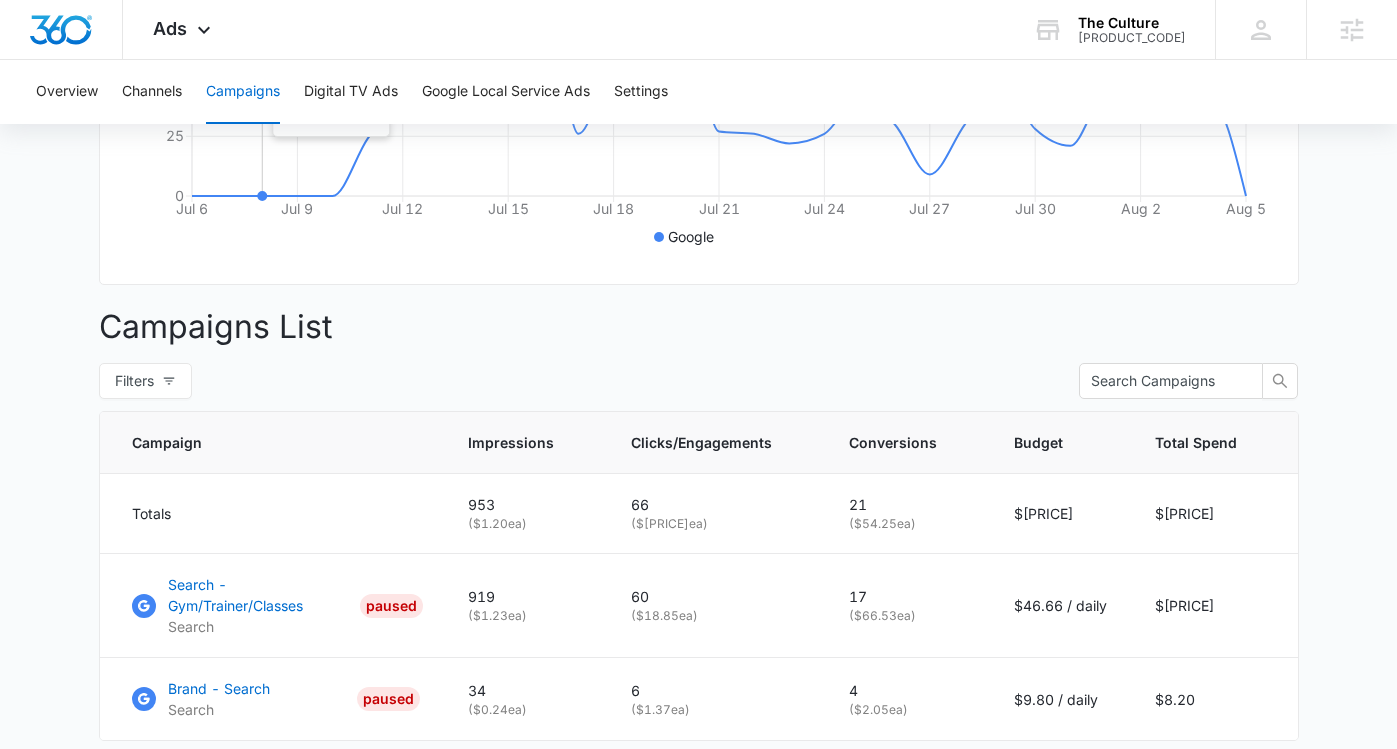 scroll, scrollTop: 594, scrollLeft: 0, axis: vertical 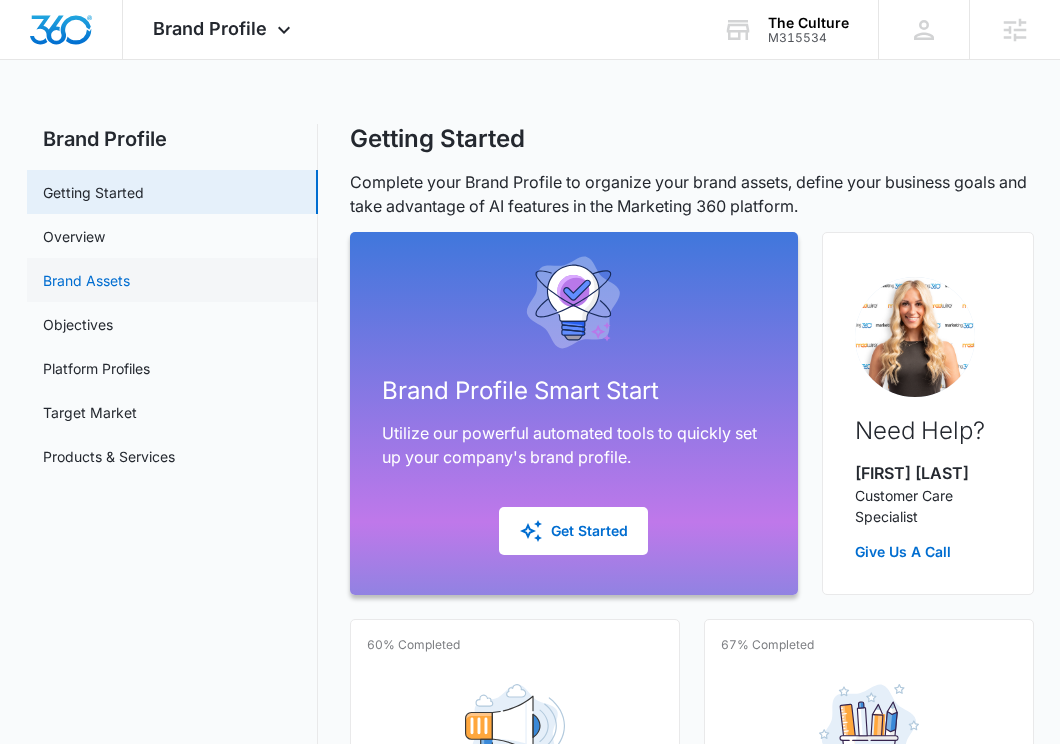 click on "Brand Assets" at bounding box center [86, 280] 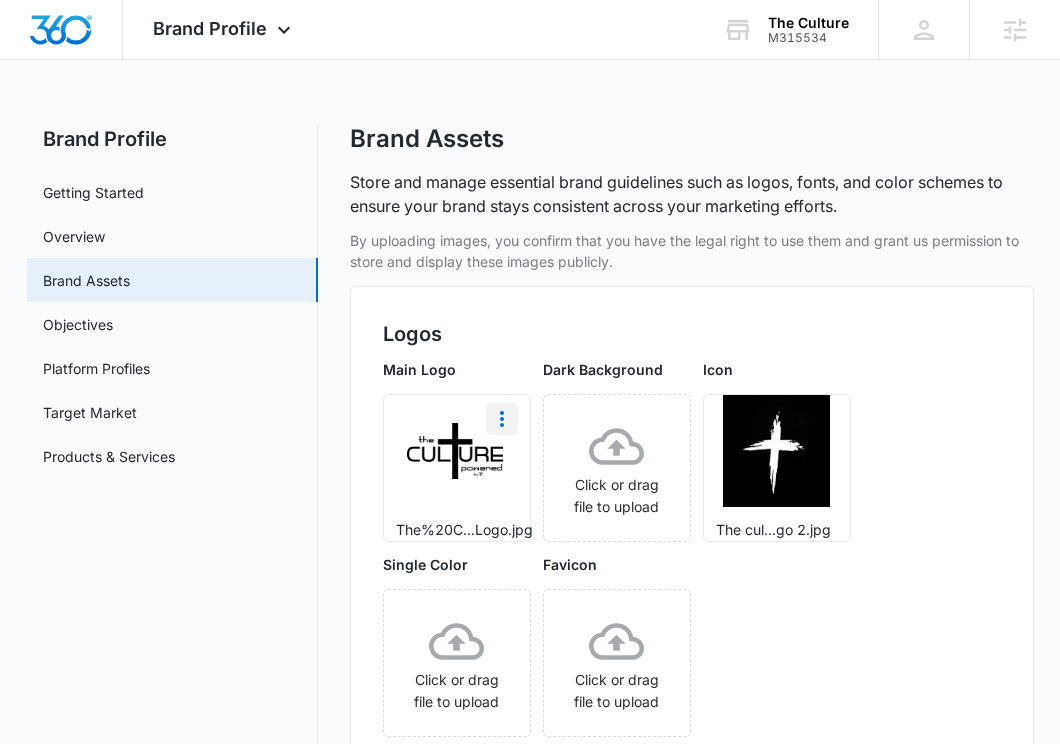 click 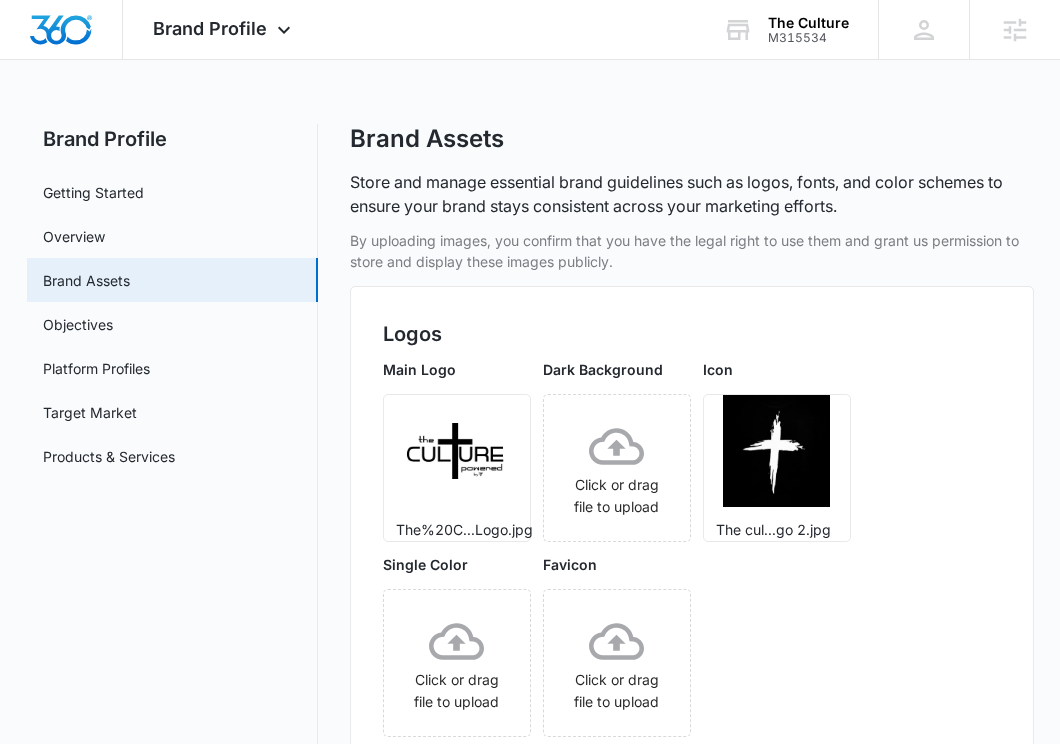 click on "Logos Main Logo The%20C...Logo.jpg Dark Background Click or drag file to upload Icon The cul...go 2.jpg Single Color Click or drag file to upload Favicon Click or drag file to upload" at bounding box center (692, 534) 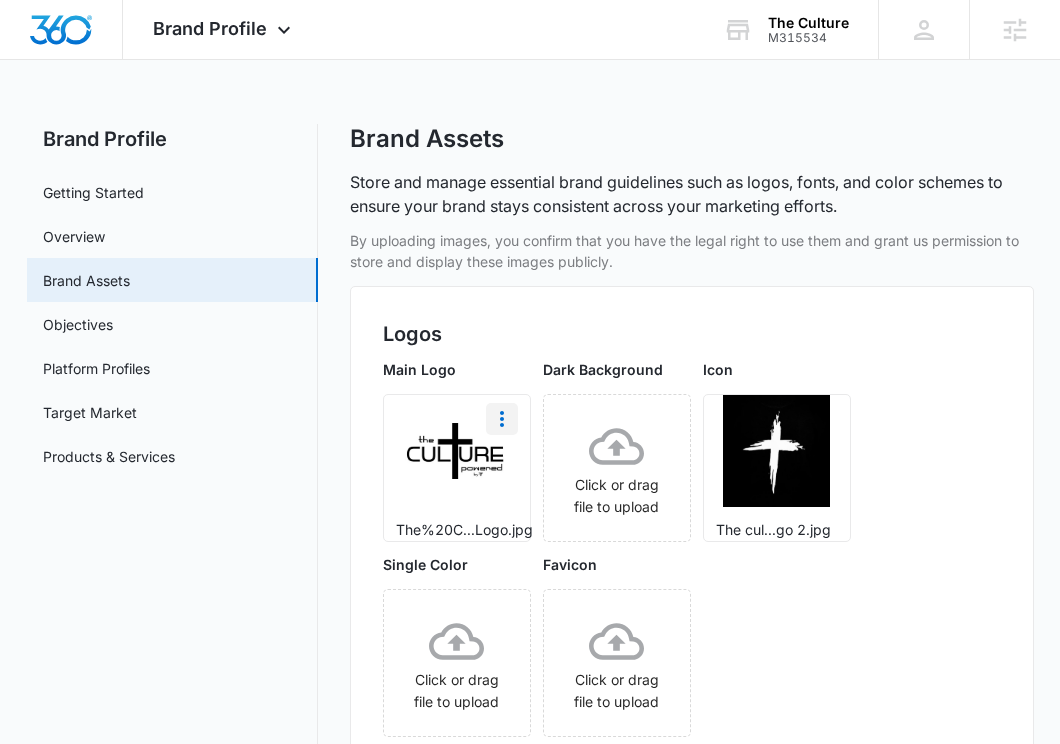 click 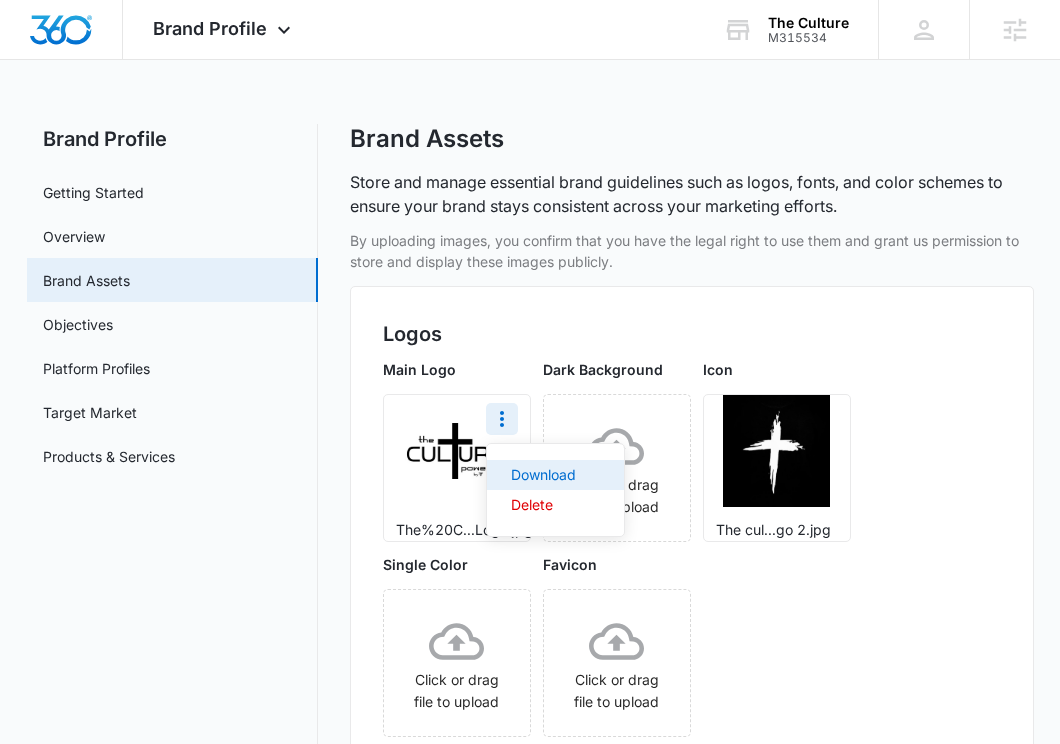 click on "Download" at bounding box center (555, 475) 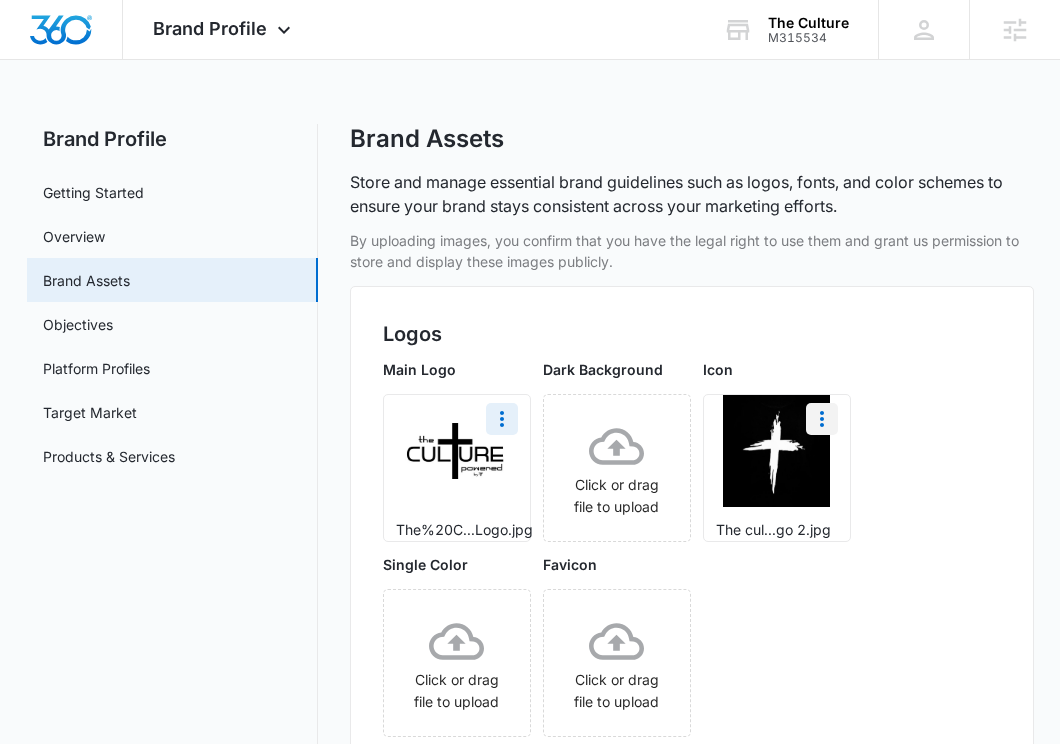 click 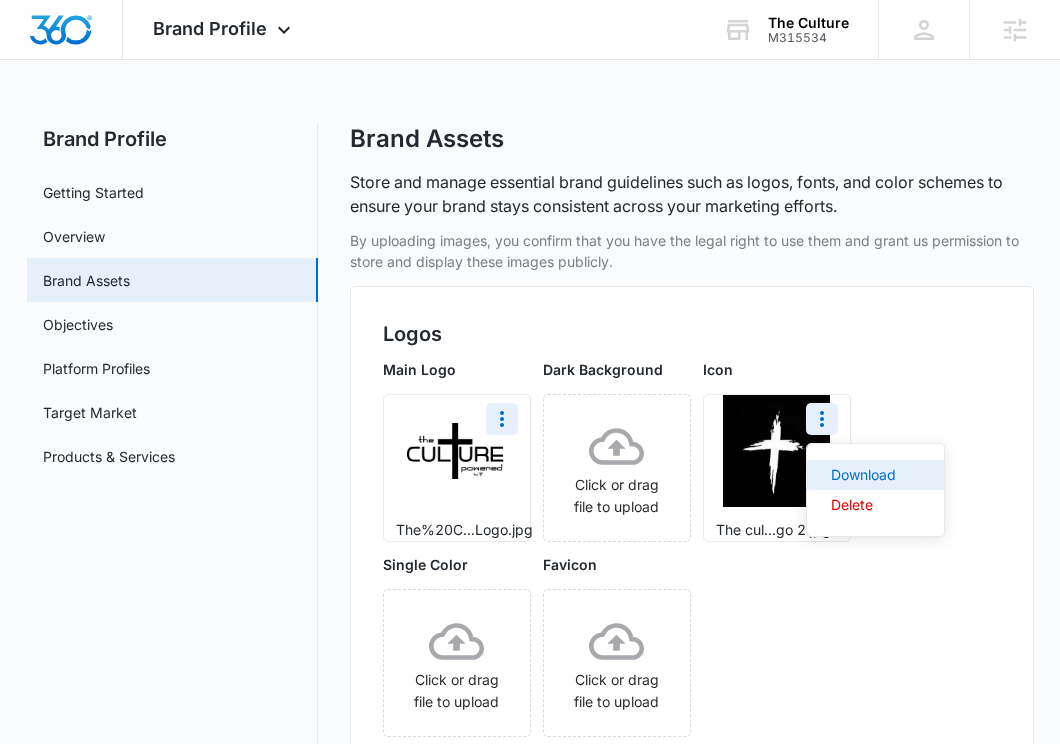 click on "Download" at bounding box center [875, 475] 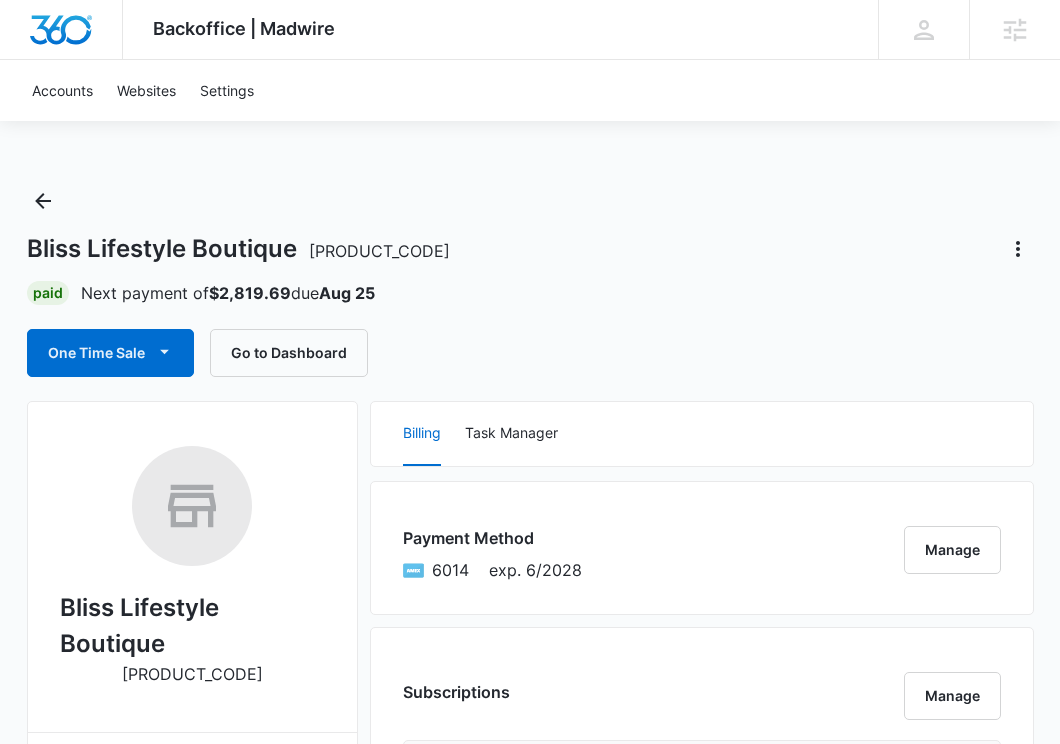 scroll, scrollTop: 1478, scrollLeft: 0, axis: vertical 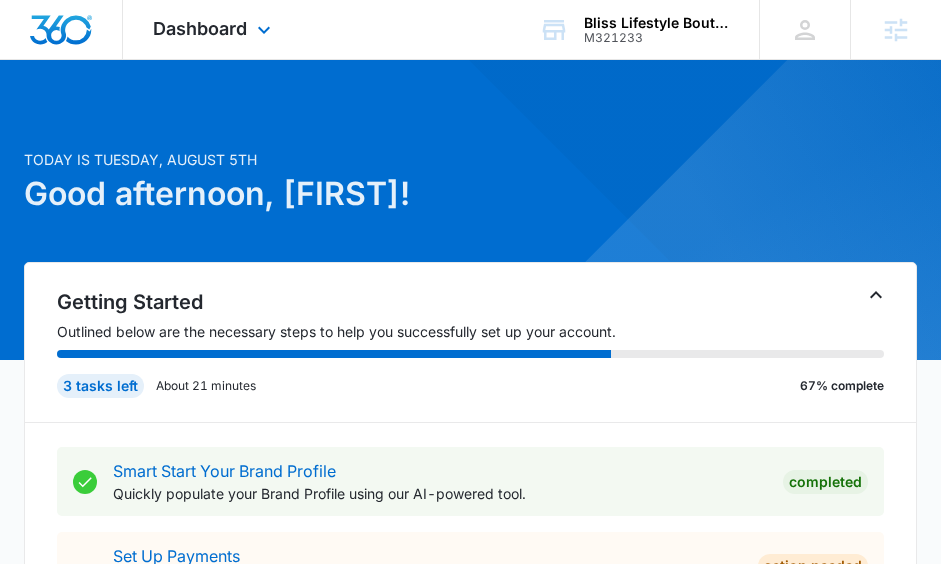 click on "Dashboard Apps Reputation Forms CRM Email Social POS Content Ads Intelligence Files Brand Settings" at bounding box center [214, 29] 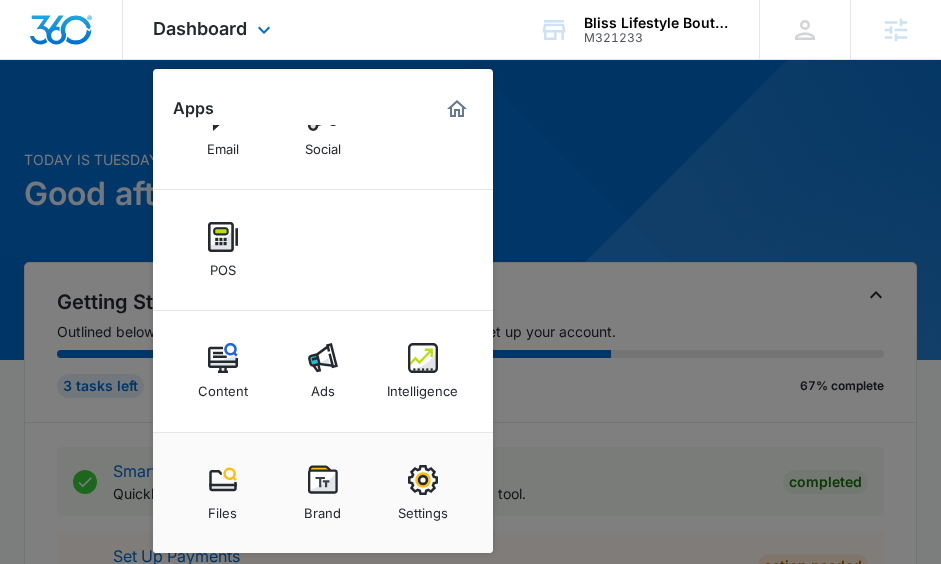 scroll, scrollTop: 58, scrollLeft: 0, axis: vertical 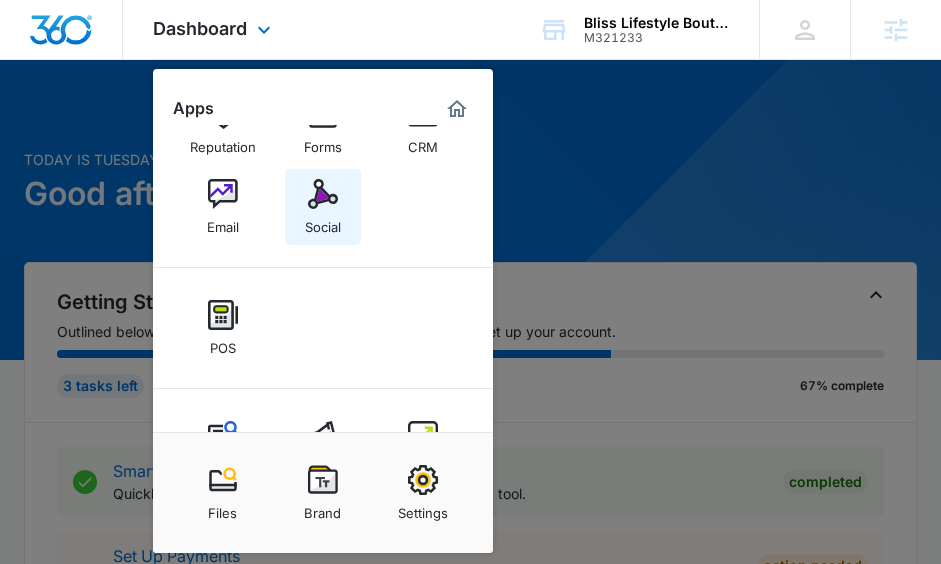 click on "Social" at bounding box center [323, 222] 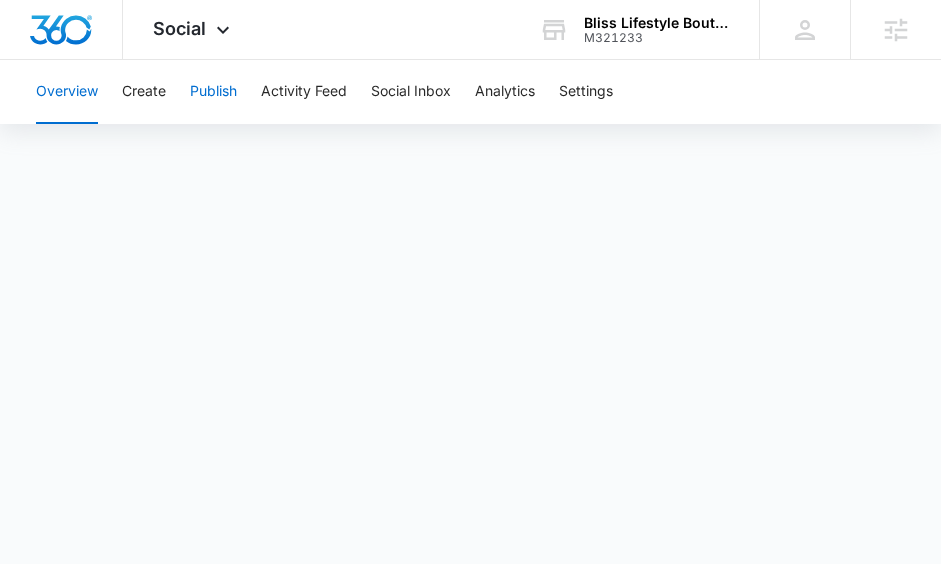 click on "Publish" at bounding box center [213, 92] 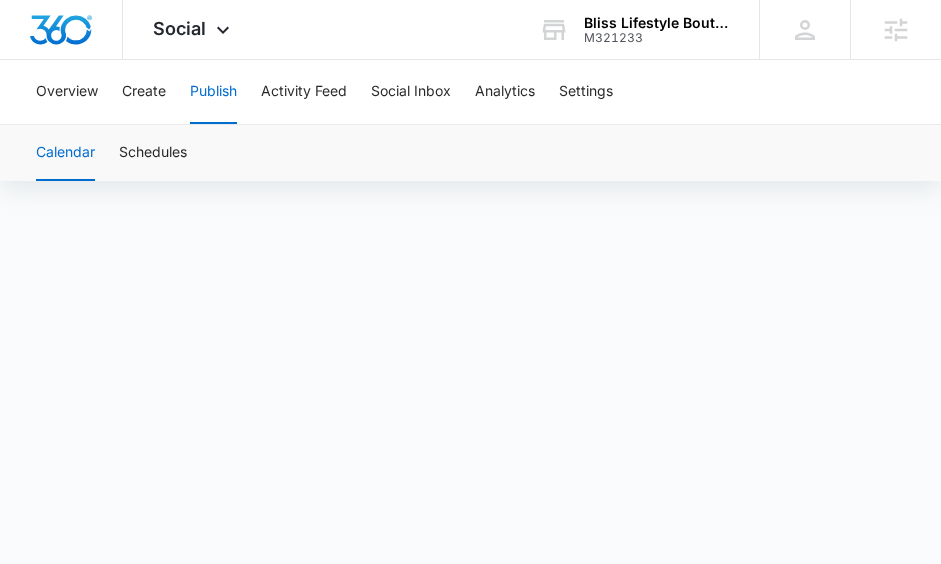 scroll, scrollTop: 0, scrollLeft: 0, axis: both 